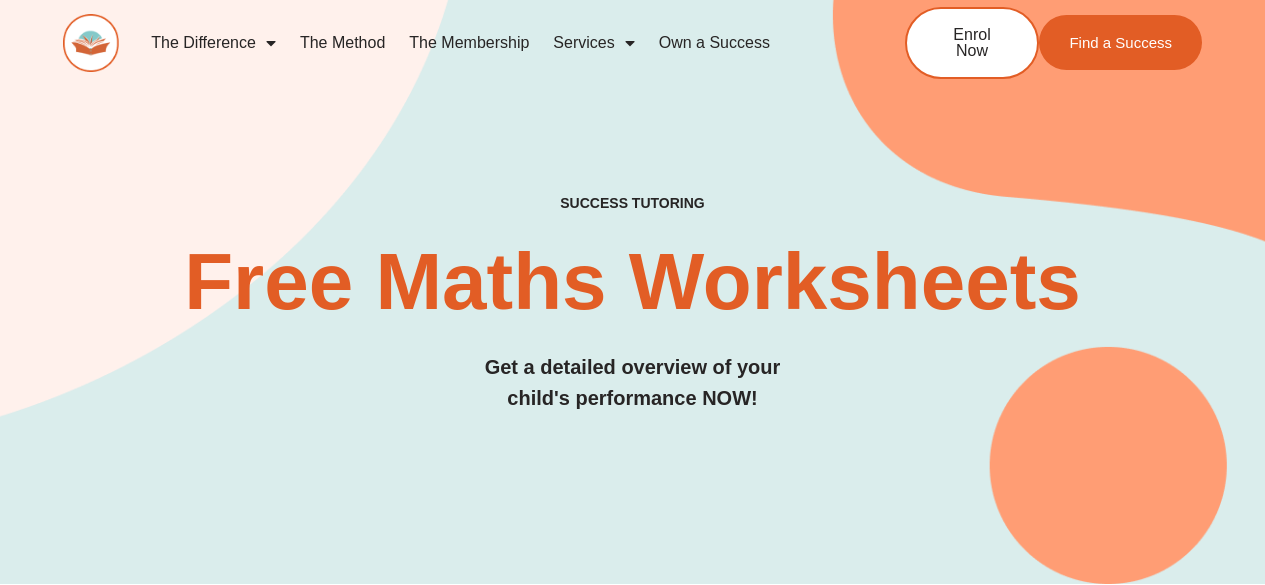 scroll, scrollTop: 0, scrollLeft: 0, axis: both 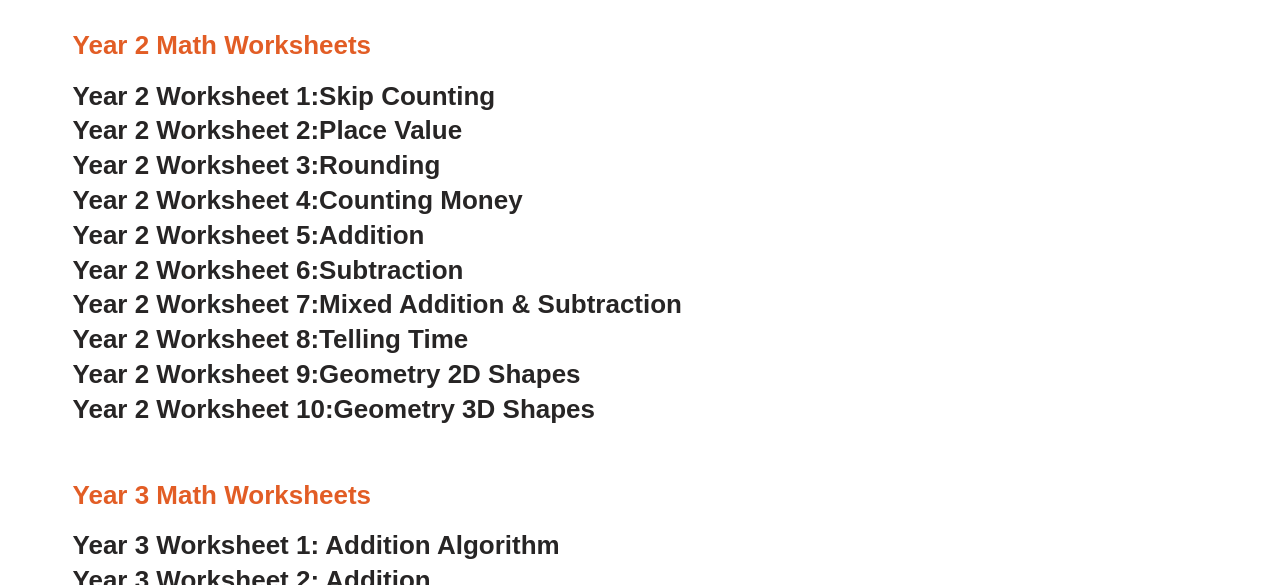 click on "Skip Counting" at bounding box center (407, 96) 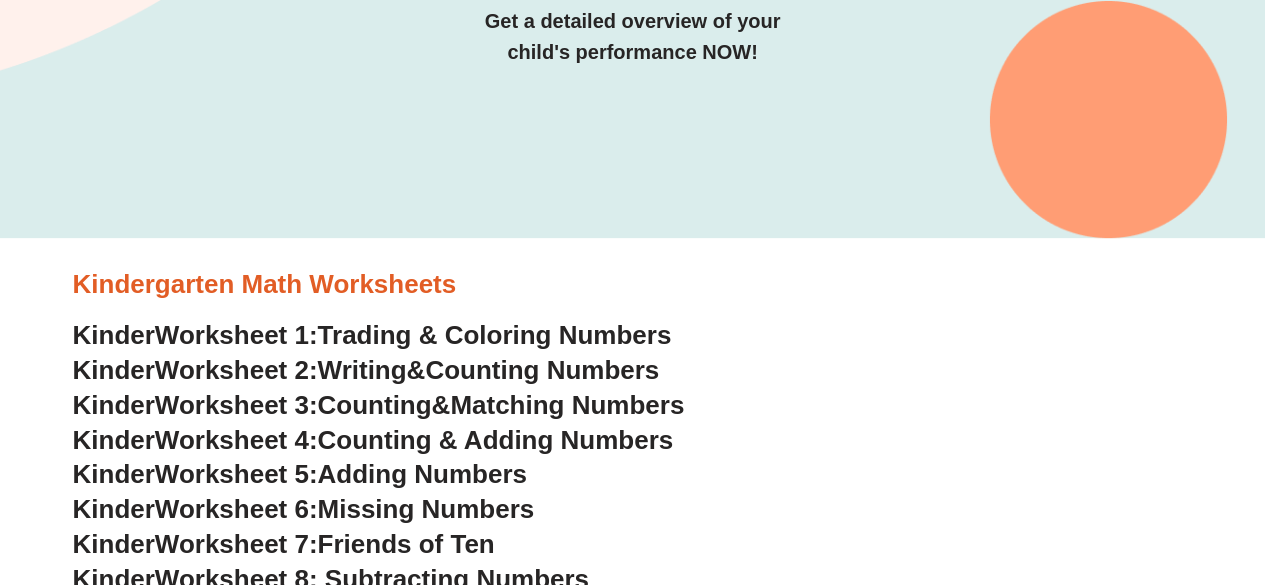 scroll, scrollTop: 0, scrollLeft: 0, axis: both 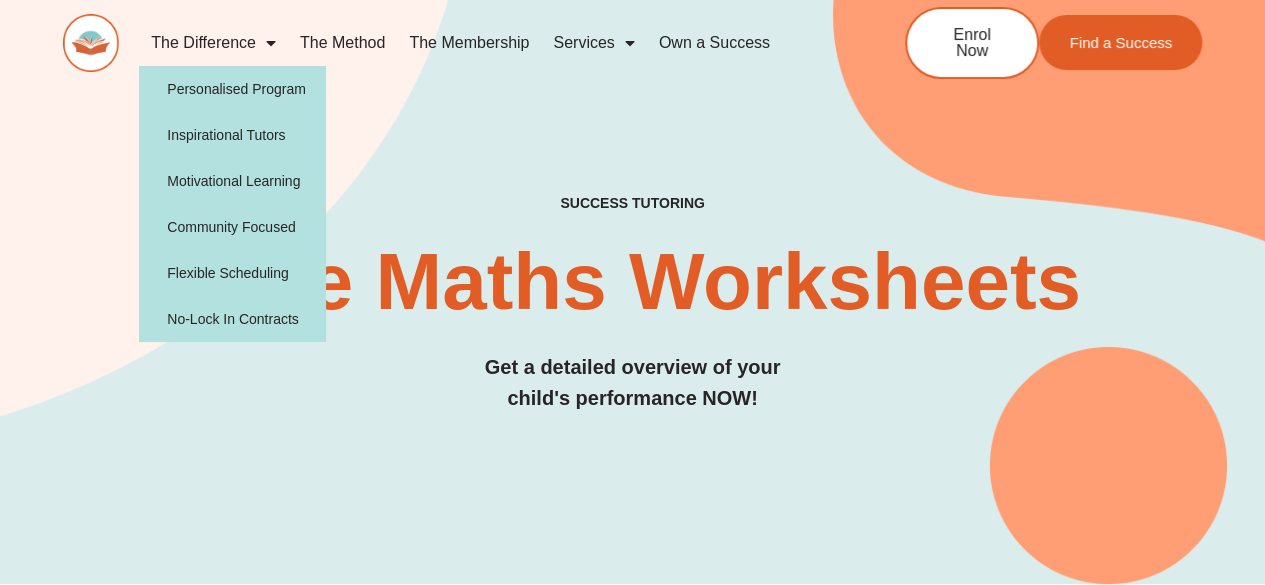 click on "The Difference" 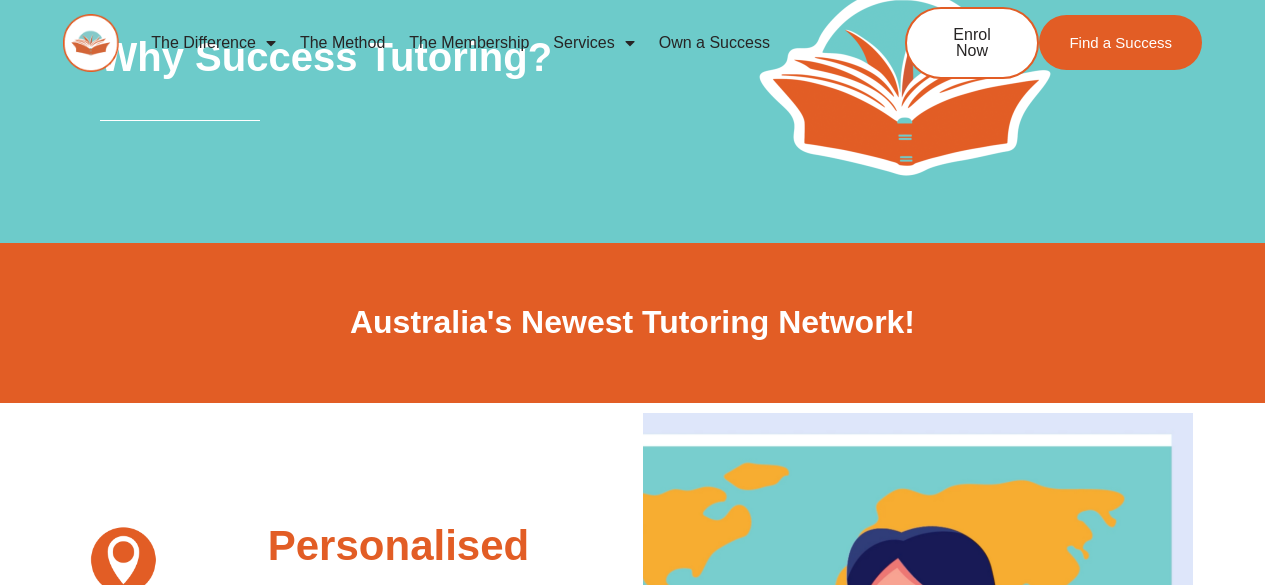 scroll, scrollTop: 0, scrollLeft: 0, axis: both 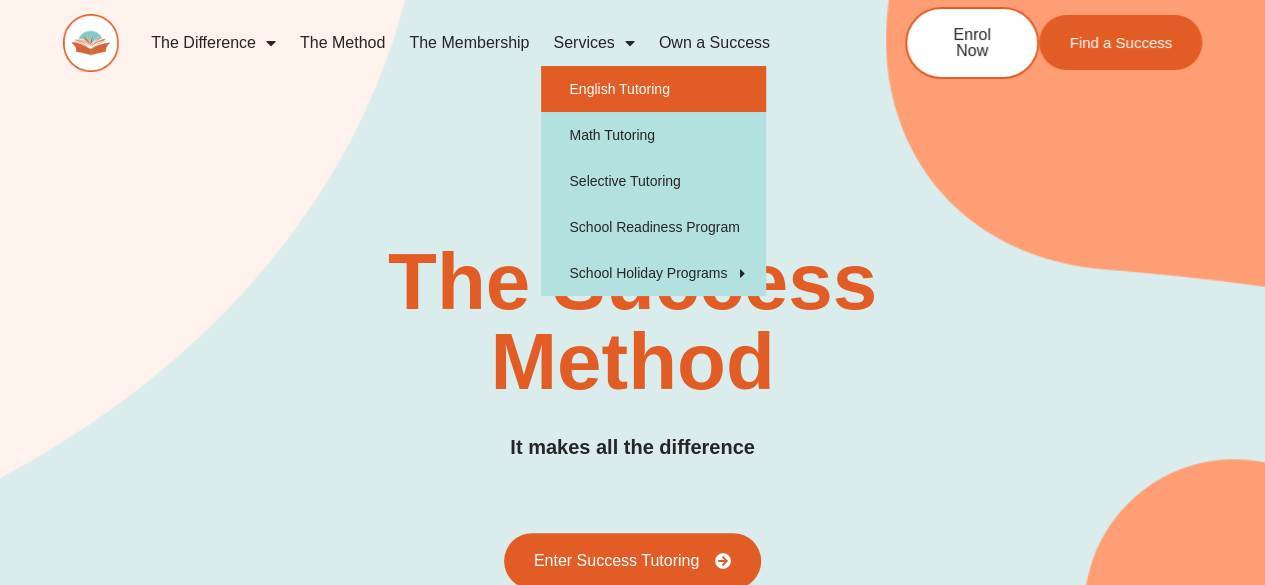 click on "English Tutoring" 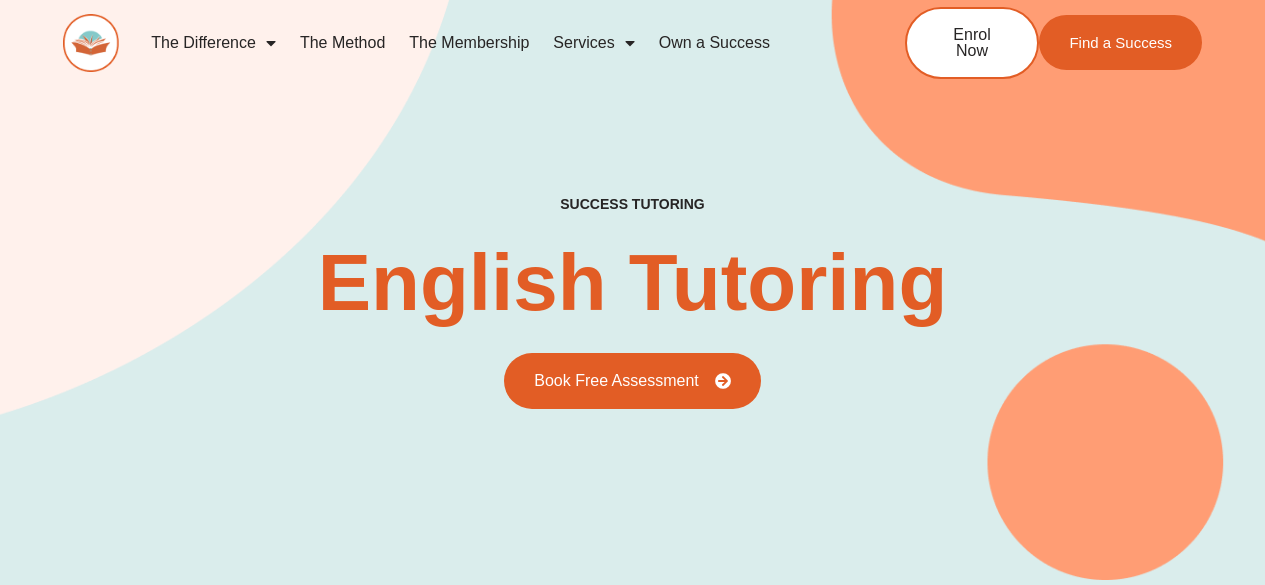 scroll, scrollTop: 253, scrollLeft: 0, axis: vertical 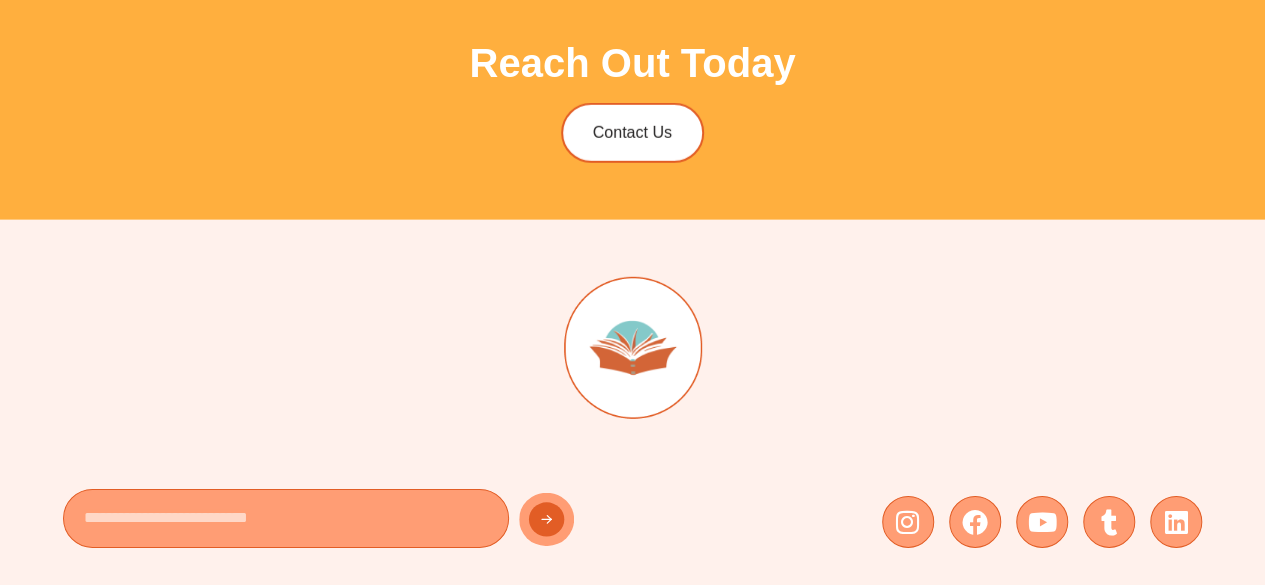 type on "*" 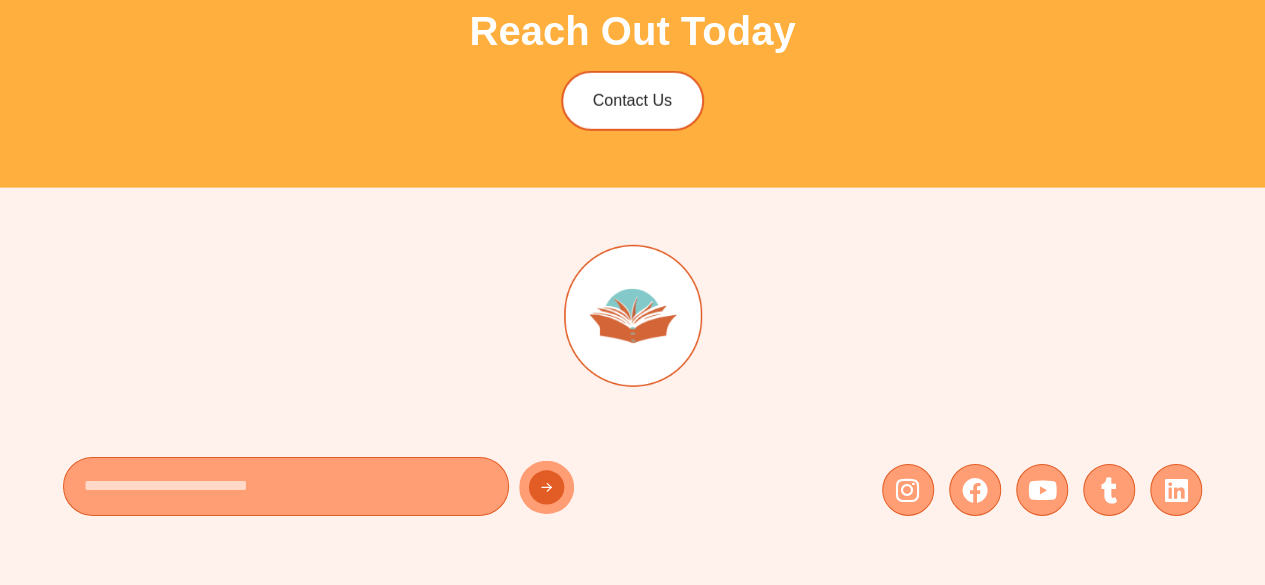 scroll, scrollTop: 10, scrollLeft: 0, axis: vertical 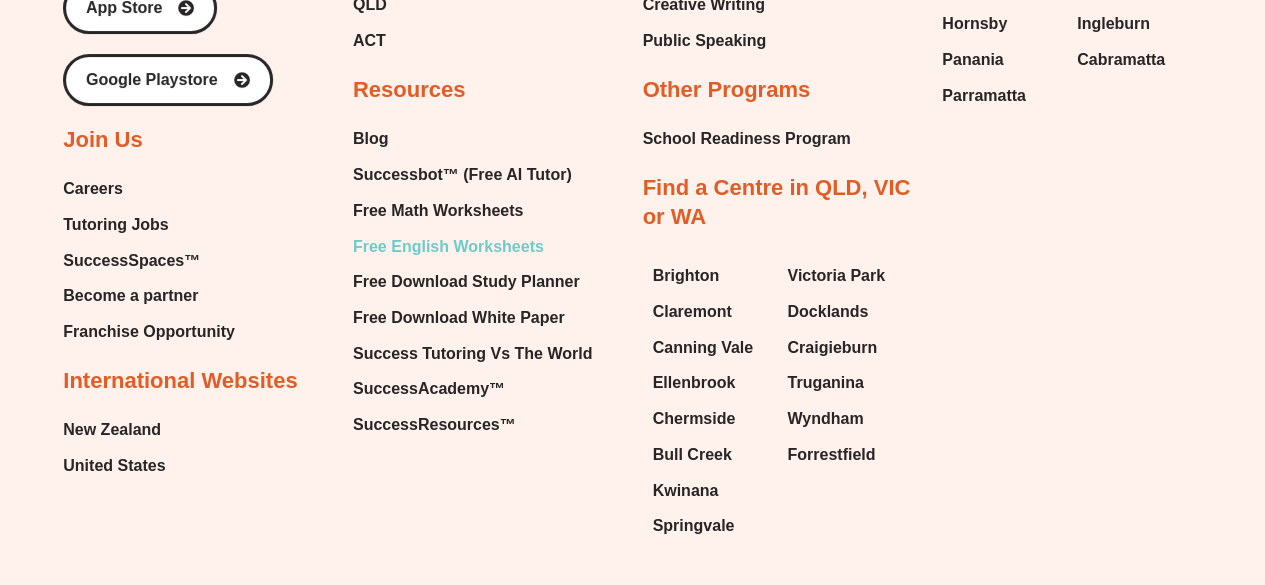 click on "Free English Worksheets" at bounding box center [448, 247] 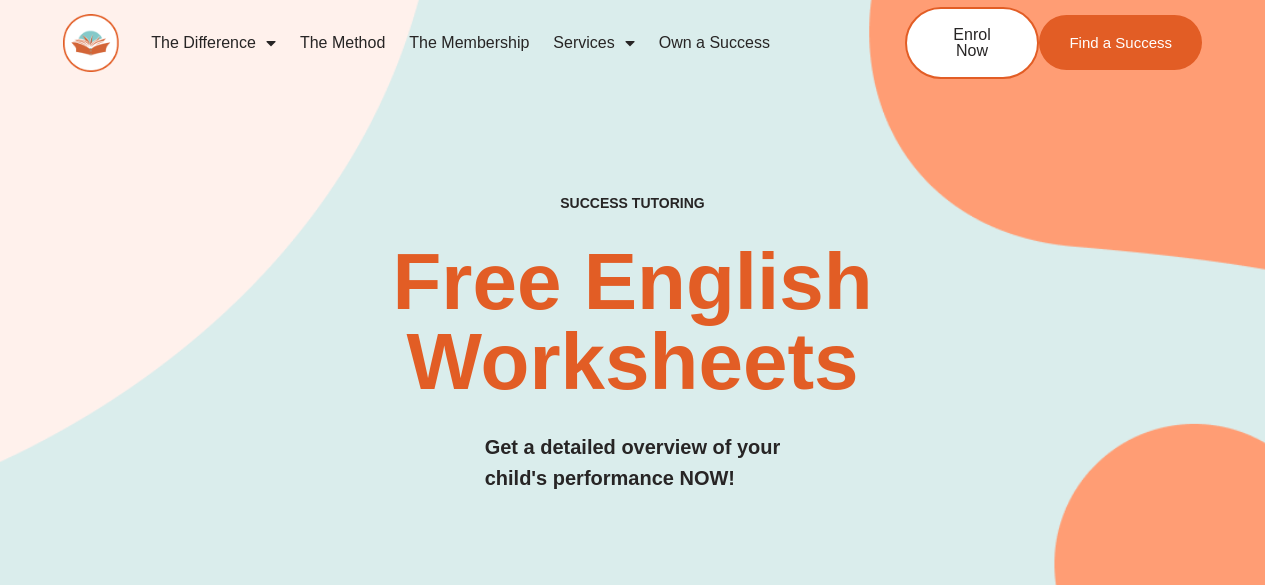 scroll, scrollTop: 537, scrollLeft: 0, axis: vertical 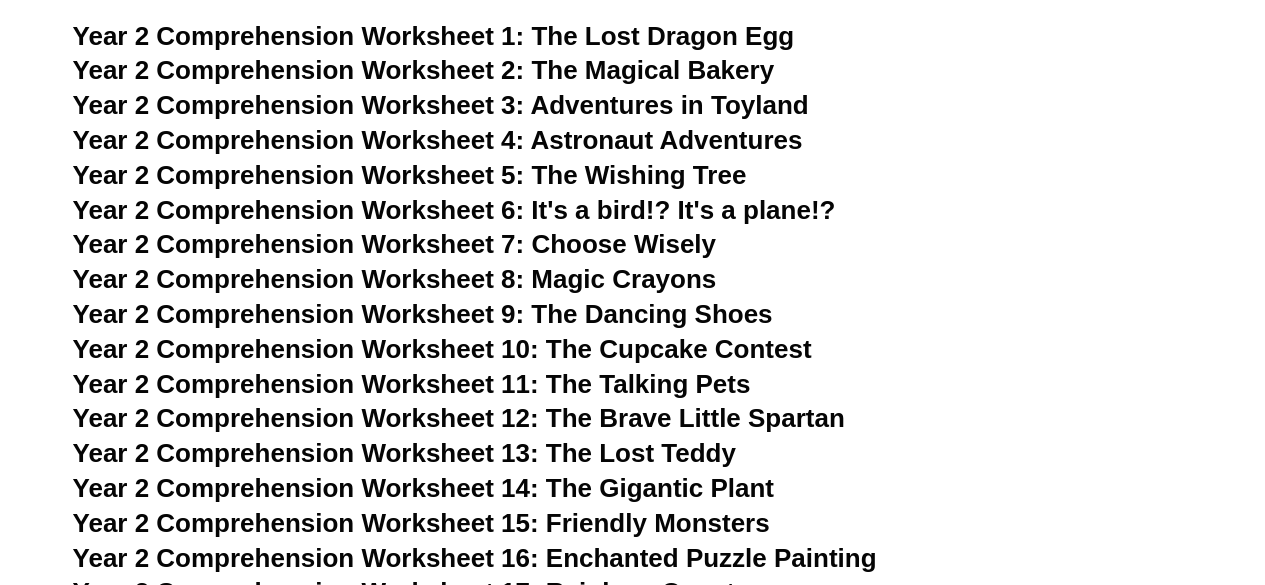 click on "The Lost Dragon Egg" at bounding box center [662, 36] 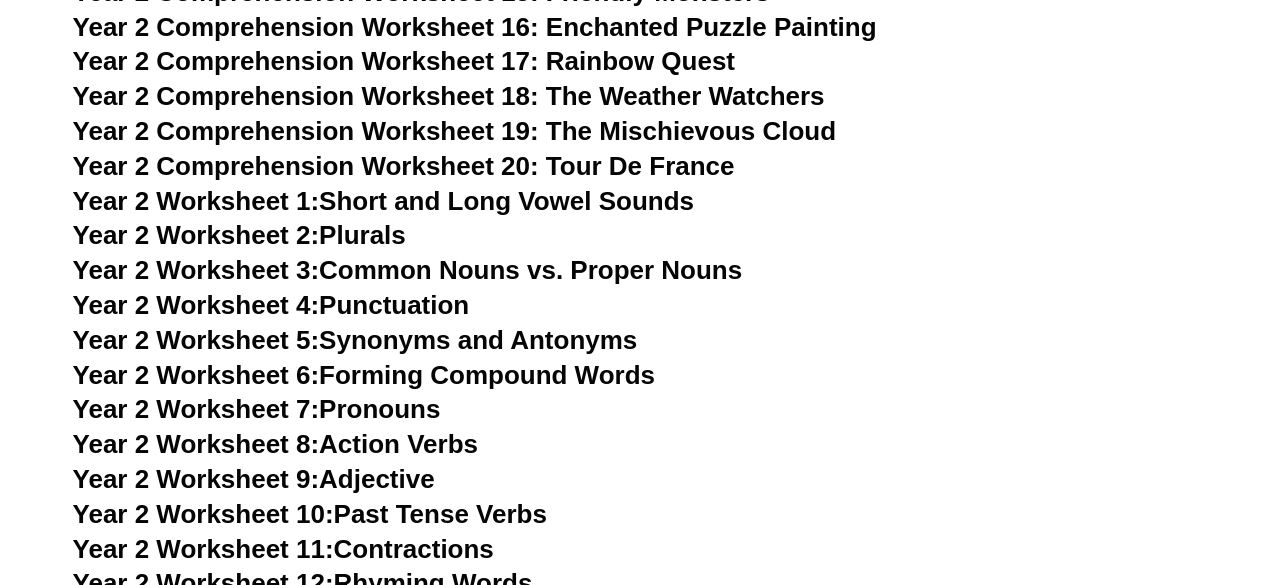 scroll, scrollTop: 4666, scrollLeft: 0, axis: vertical 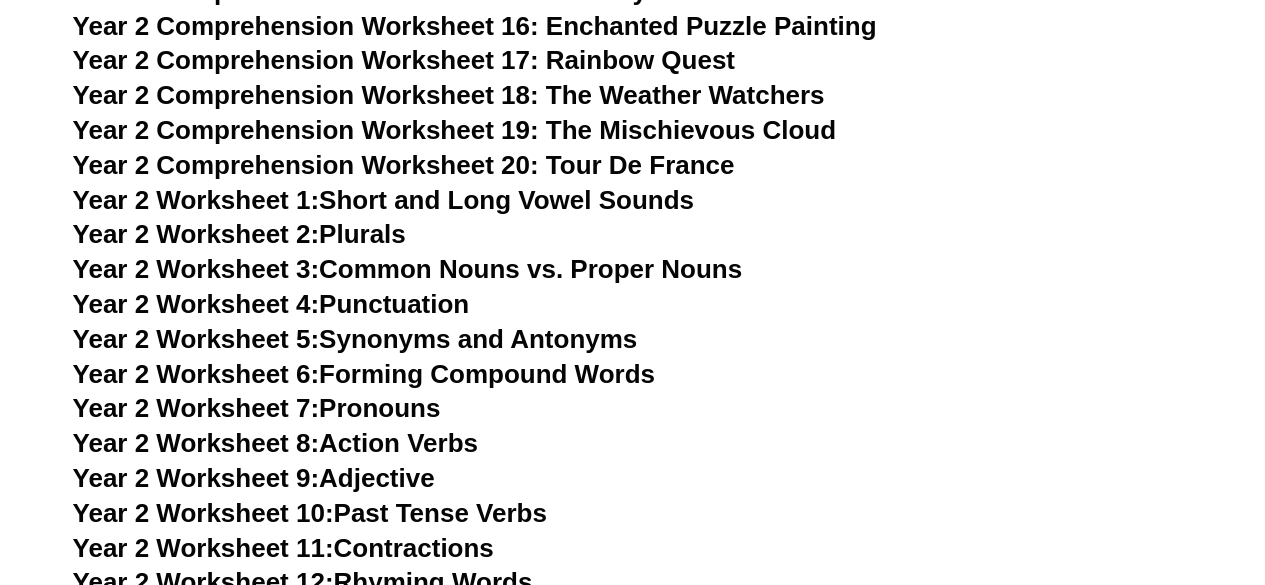 click on "Year 2 Worksheet 1:   Short and Long Vowel
Sounds" at bounding box center [383, 200] 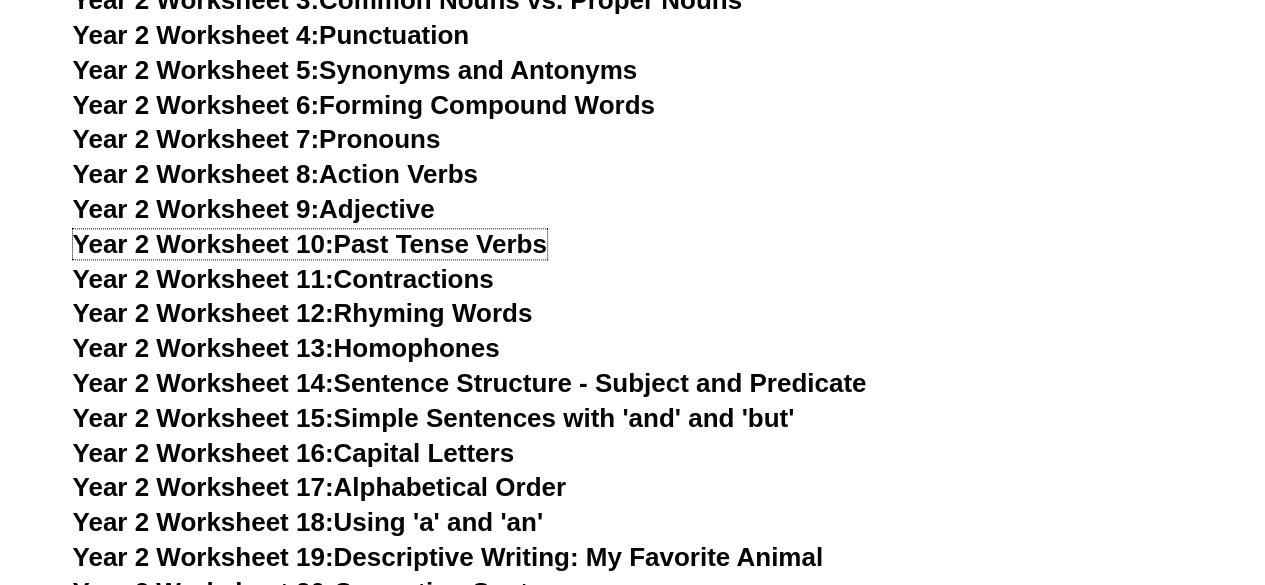 scroll, scrollTop: 4939, scrollLeft: 0, axis: vertical 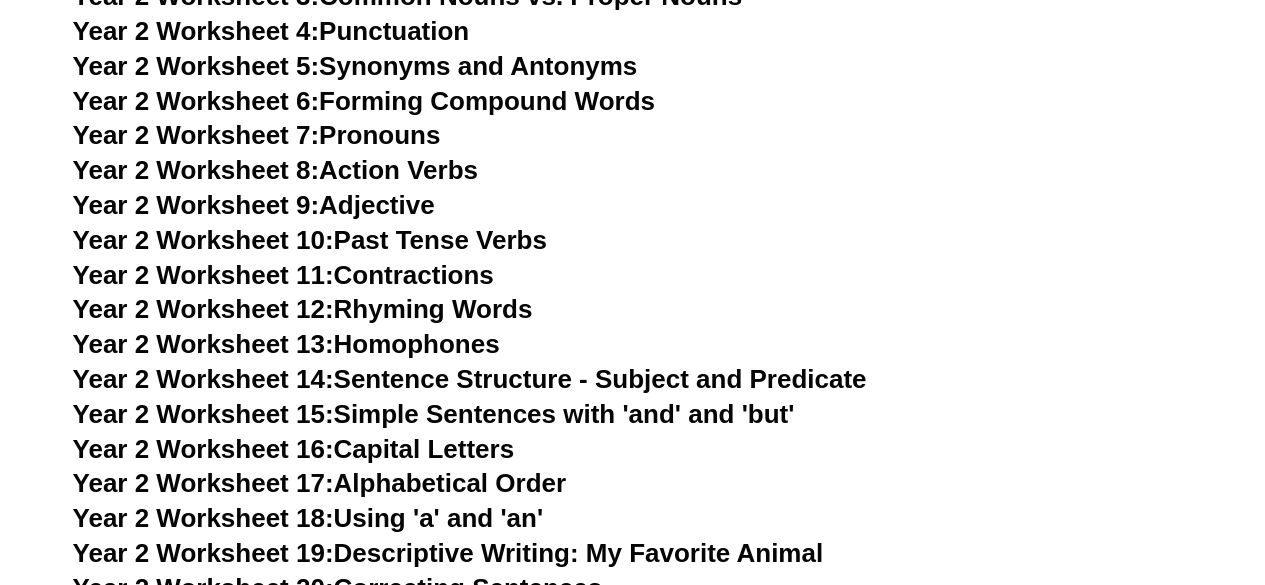 click on "Year 2 Worksheet 11:   Contractions" at bounding box center (283, 275) 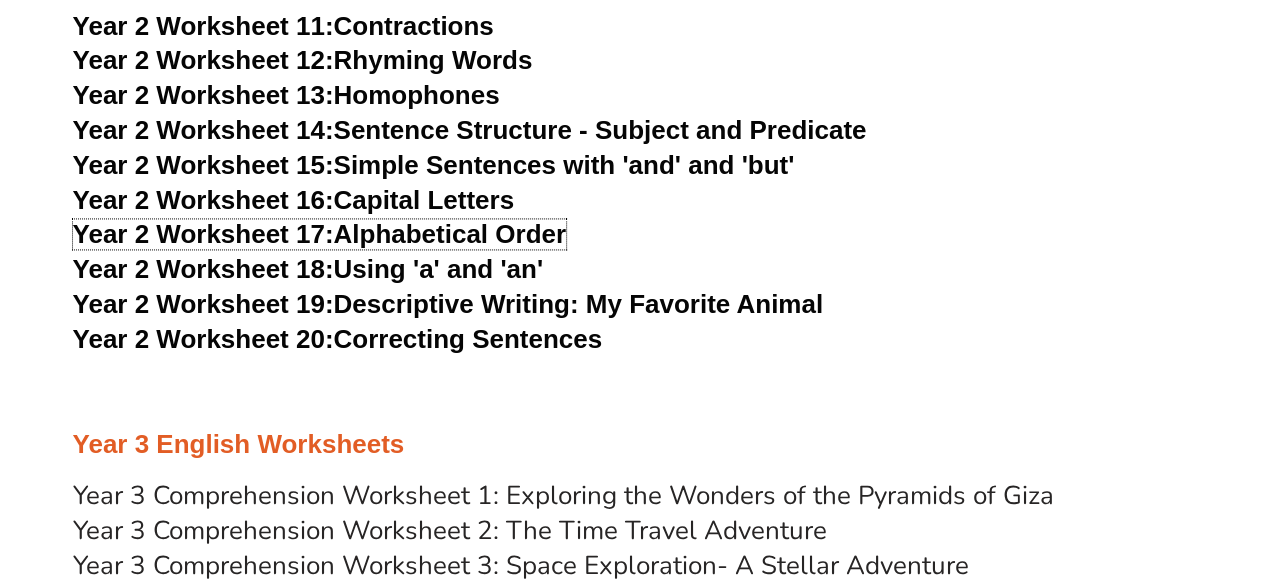 scroll, scrollTop: 5217, scrollLeft: 0, axis: vertical 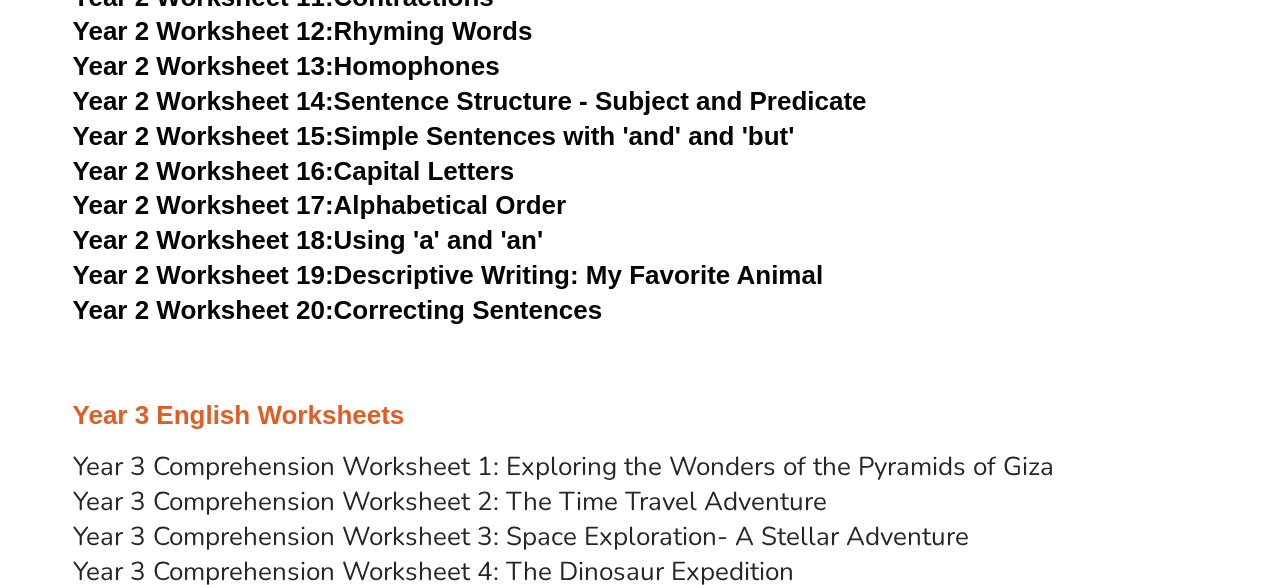 click on "Year 2 Worksheet 18:   Using 'a' and 'an'" at bounding box center [308, 240] 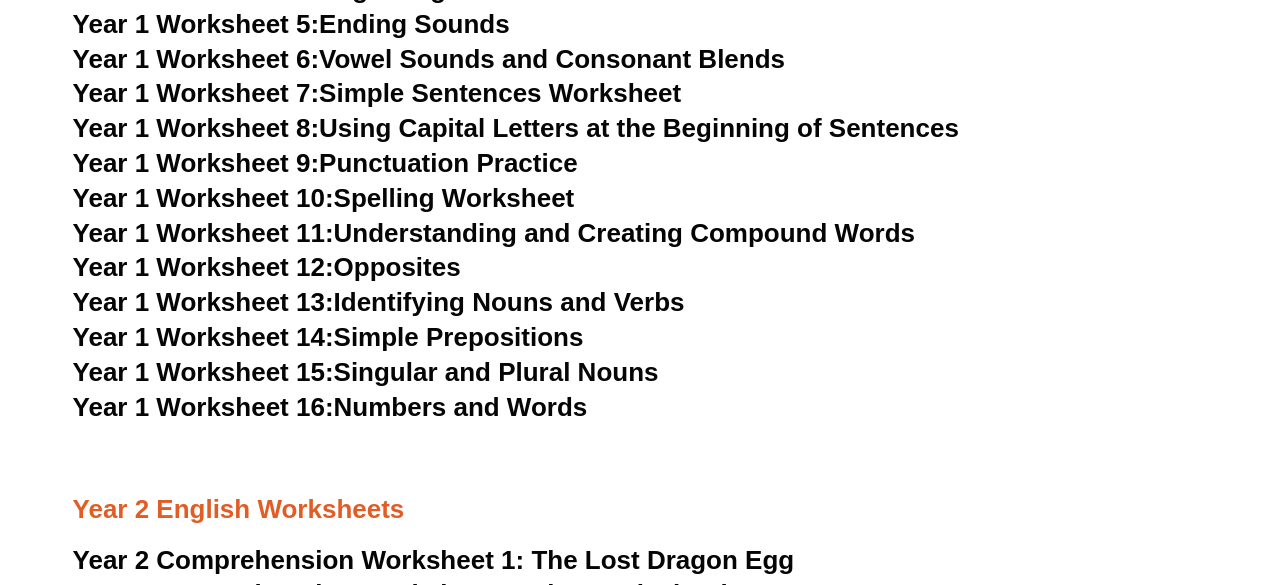 scroll, scrollTop: 3611, scrollLeft: 0, axis: vertical 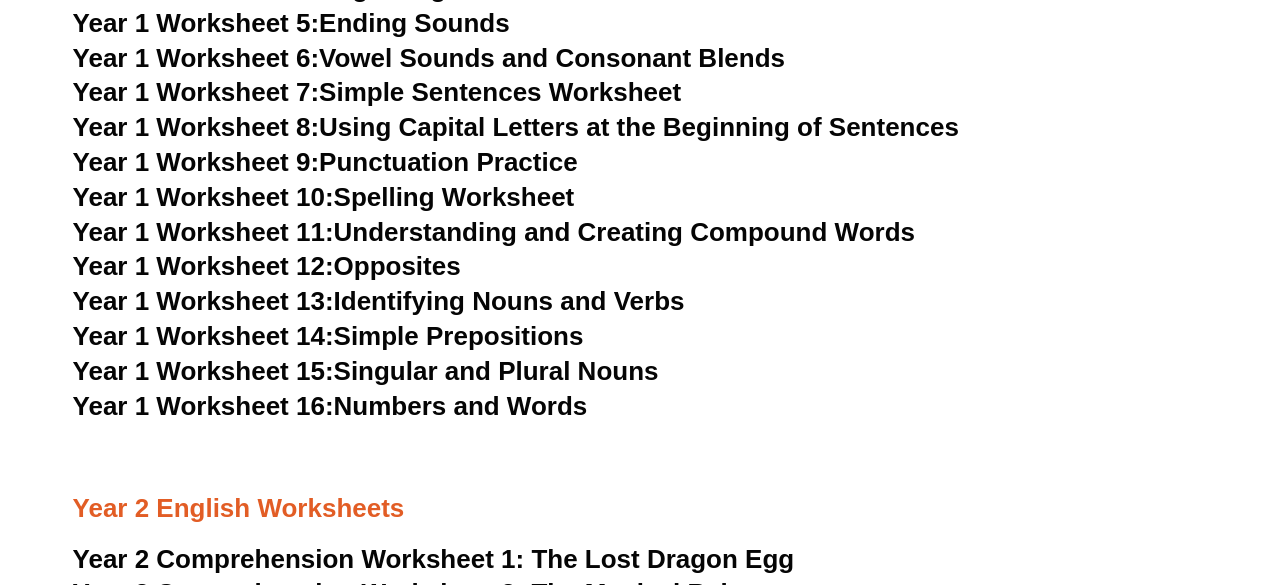 click on "Year 1 Worksheet 9:   Punctuation Practice" at bounding box center [325, 162] 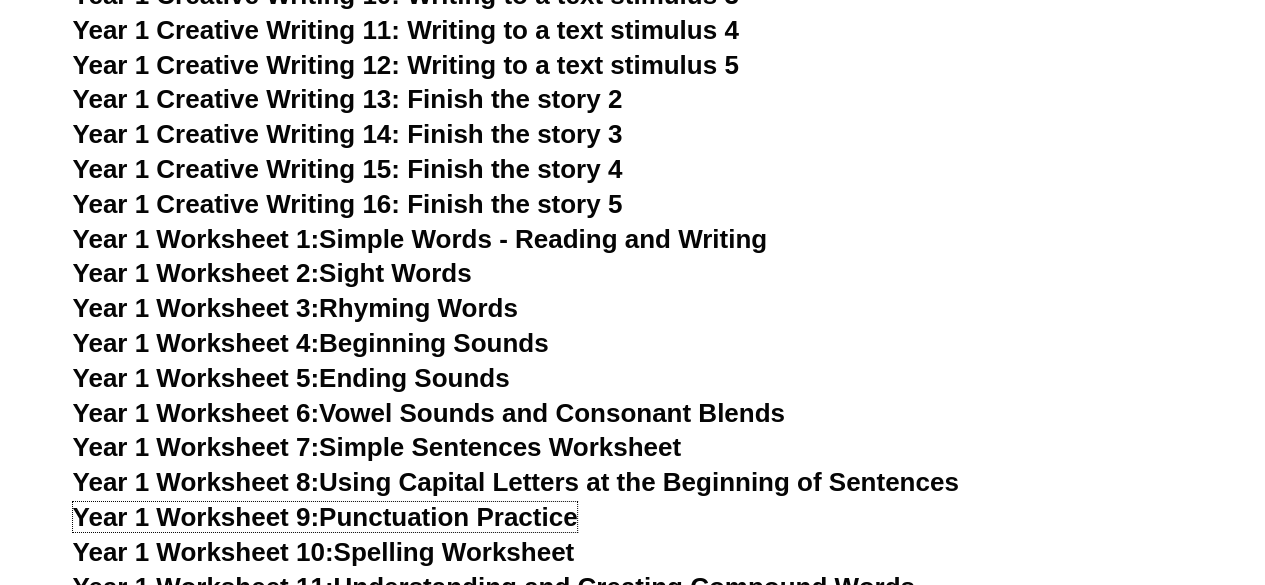 scroll, scrollTop: 3255, scrollLeft: 0, axis: vertical 